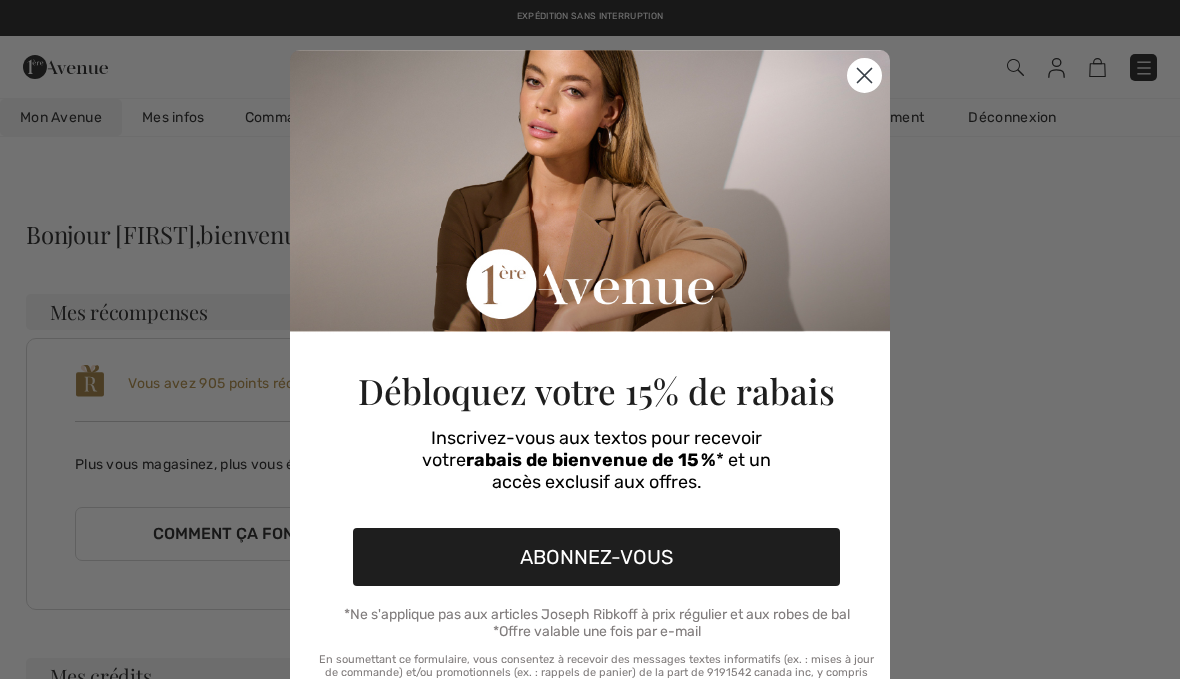 scroll, scrollTop: 0, scrollLeft: 0, axis: both 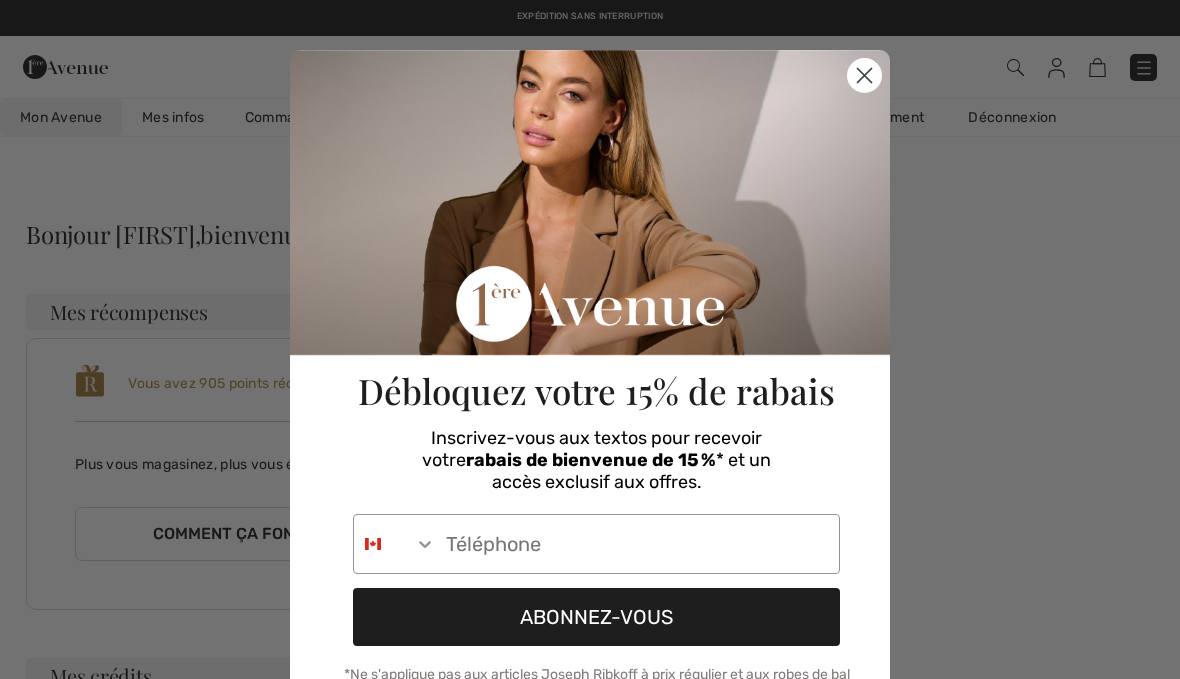 click 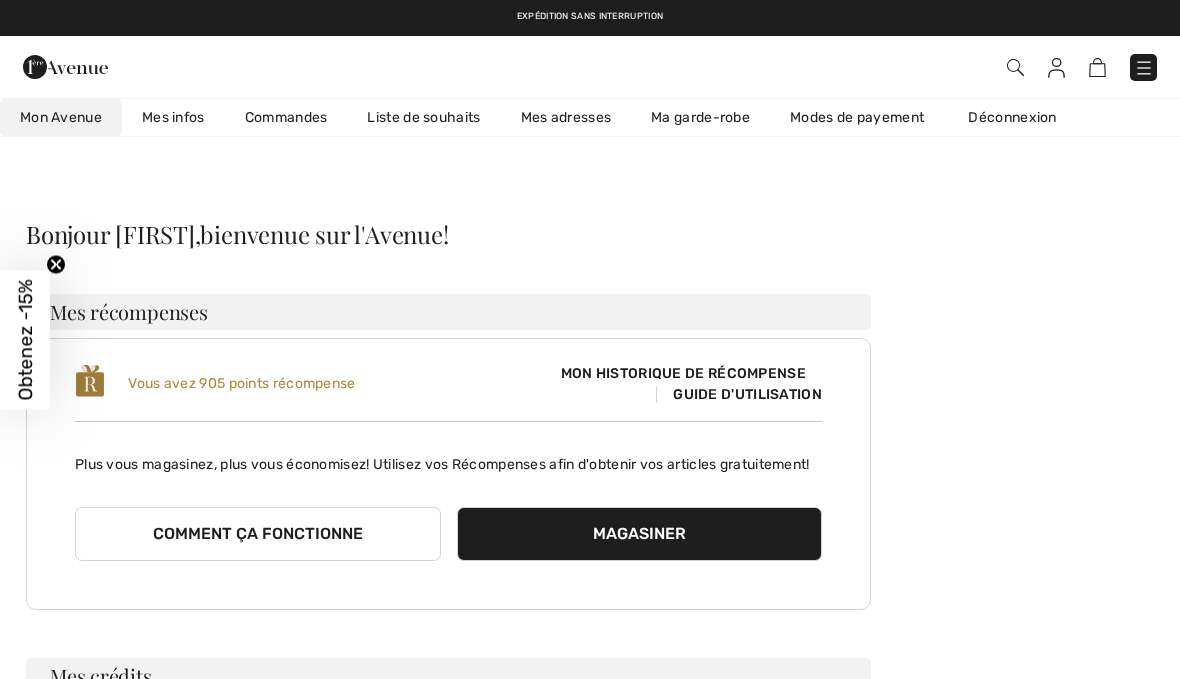 click at bounding box center [1144, 68] 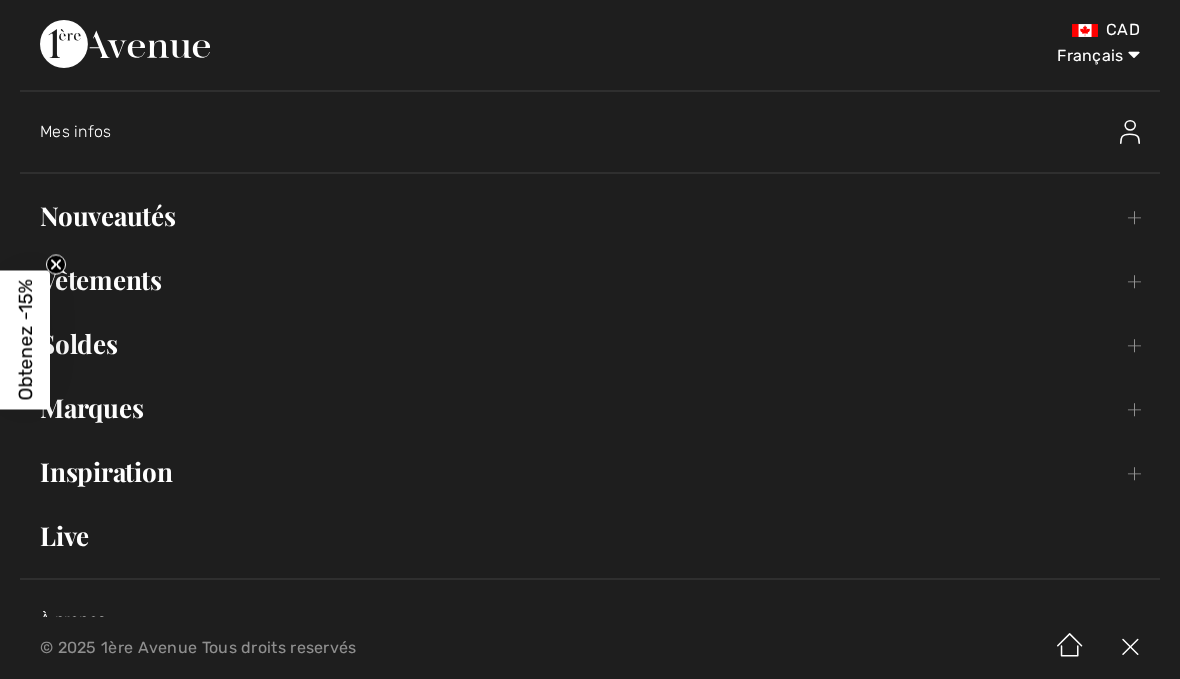 click on "Nouveautés Toggle submenu" at bounding box center (590, 216) 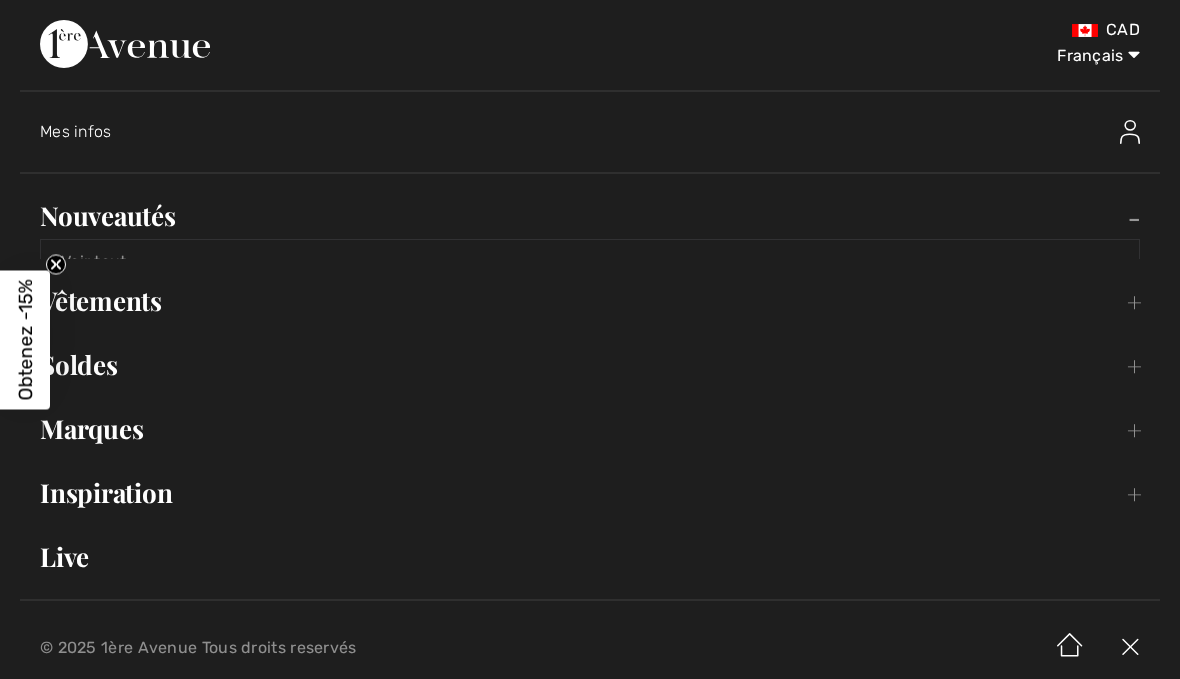 click on "Nouveautés Toggle submenu" at bounding box center [590, 216] 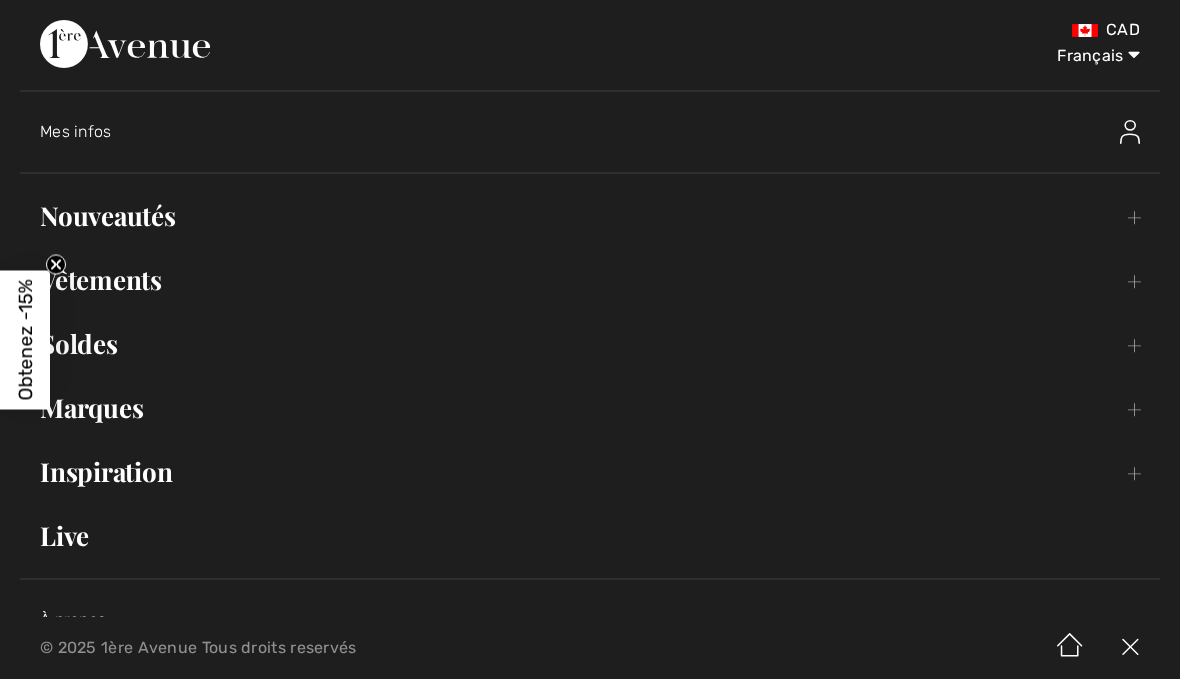 click on "Nouveautés Toggle submenu" at bounding box center [590, 216] 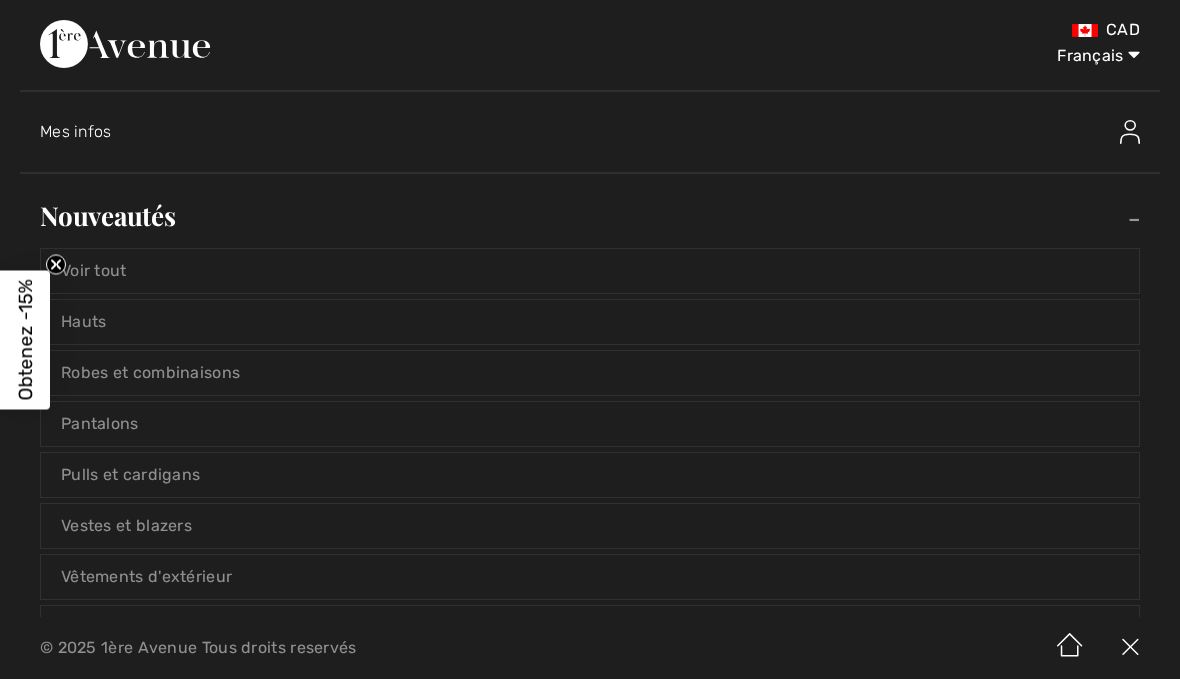 click on "Voir tout" at bounding box center (590, 271) 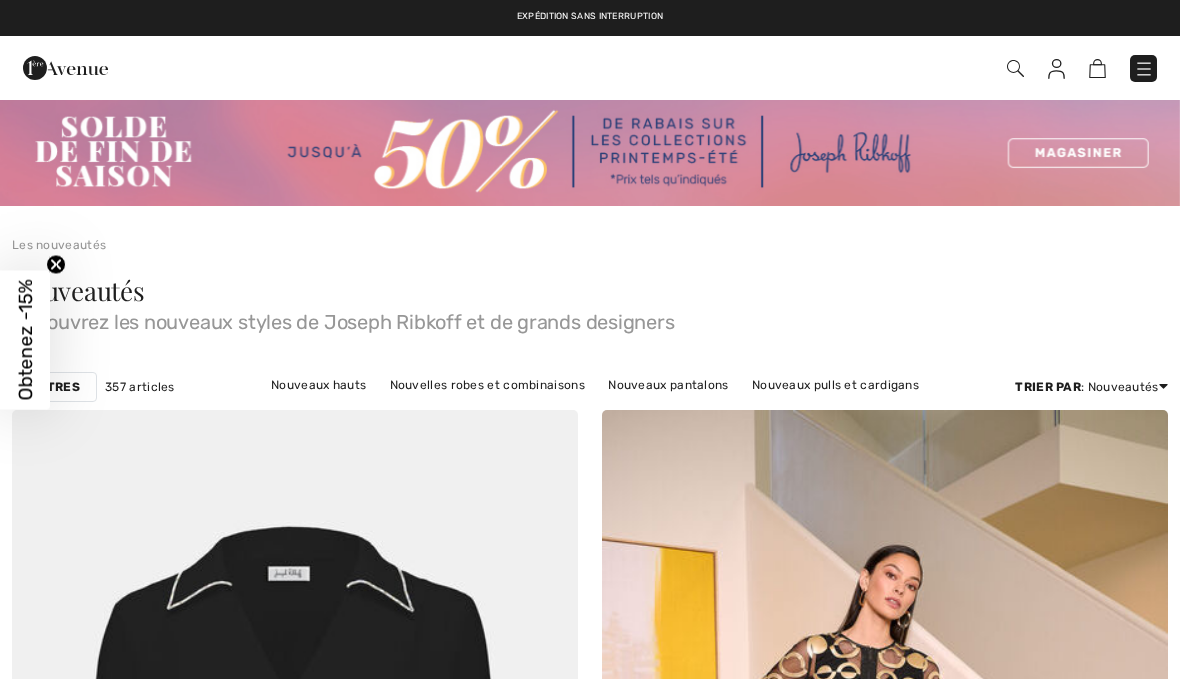scroll, scrollTop: 0, scrollLeft: 0, axis: both 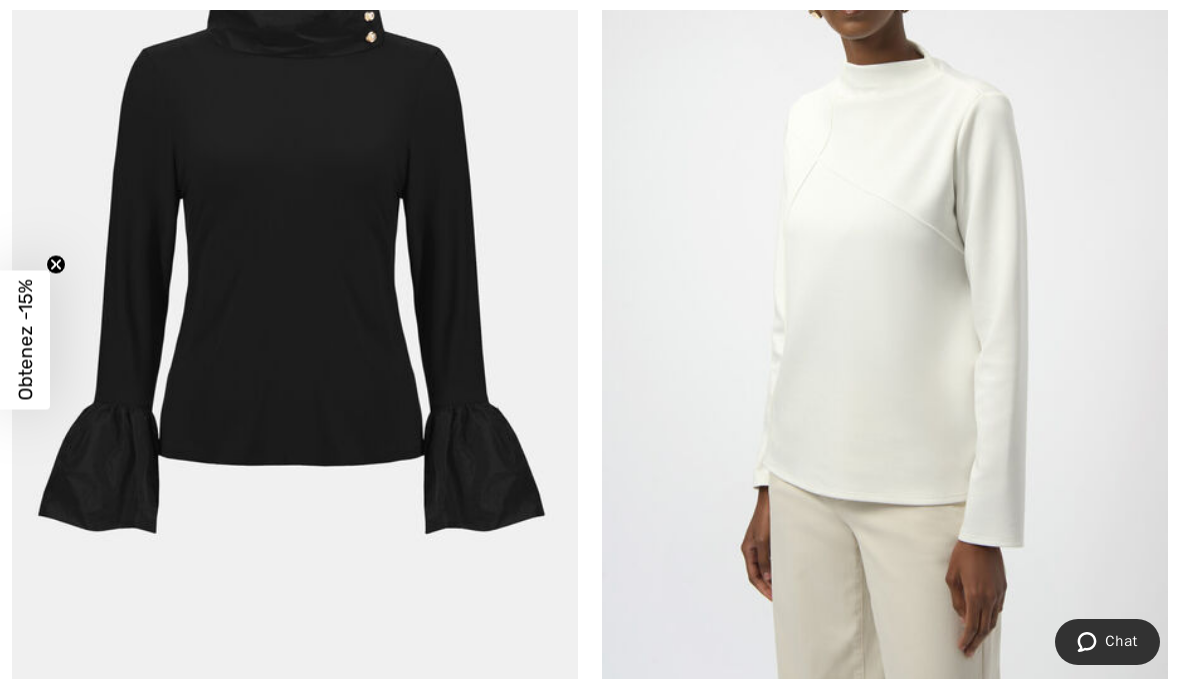 click at bounding box center [885, 281] 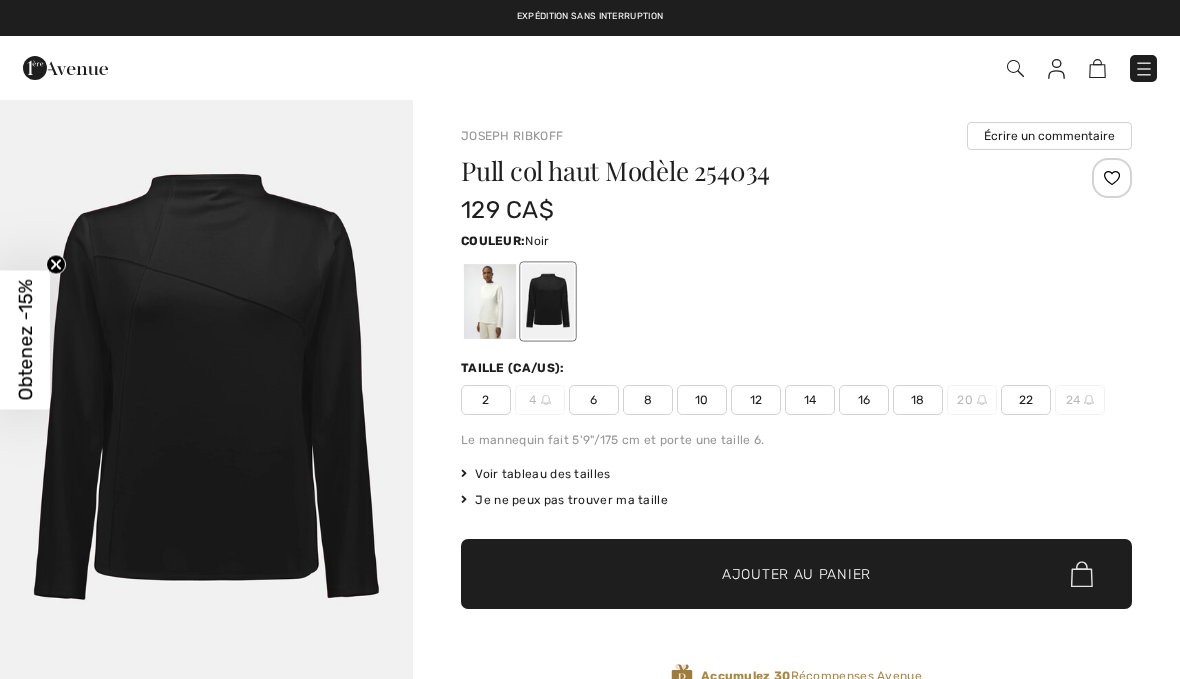 scroll, scrollTop: 0, scrollLeft: 0, axis: both 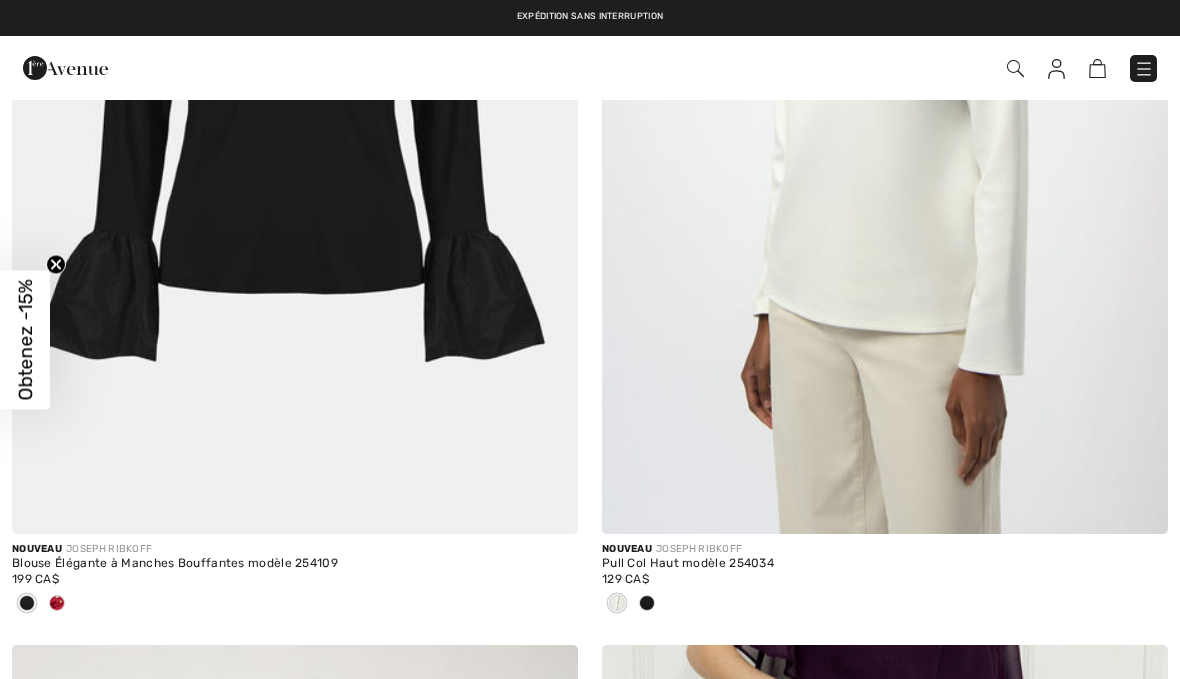 checkbox on "true" 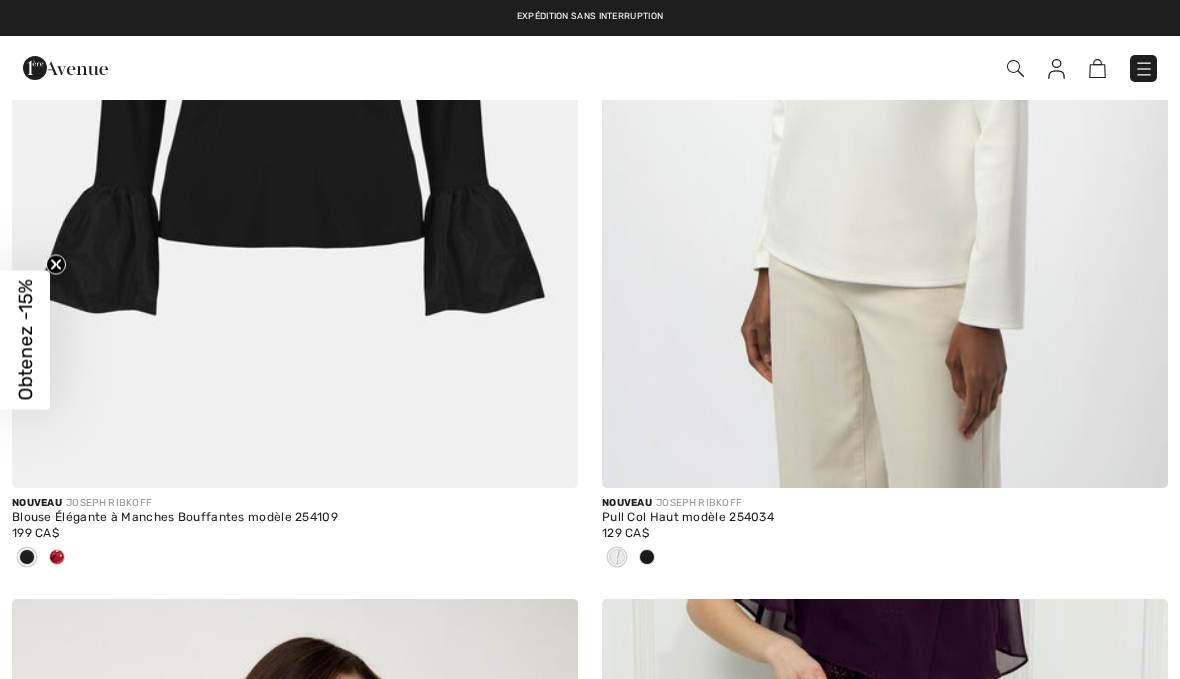 scroll, scrollTop: 0, scrollLeft: 0, axis: both 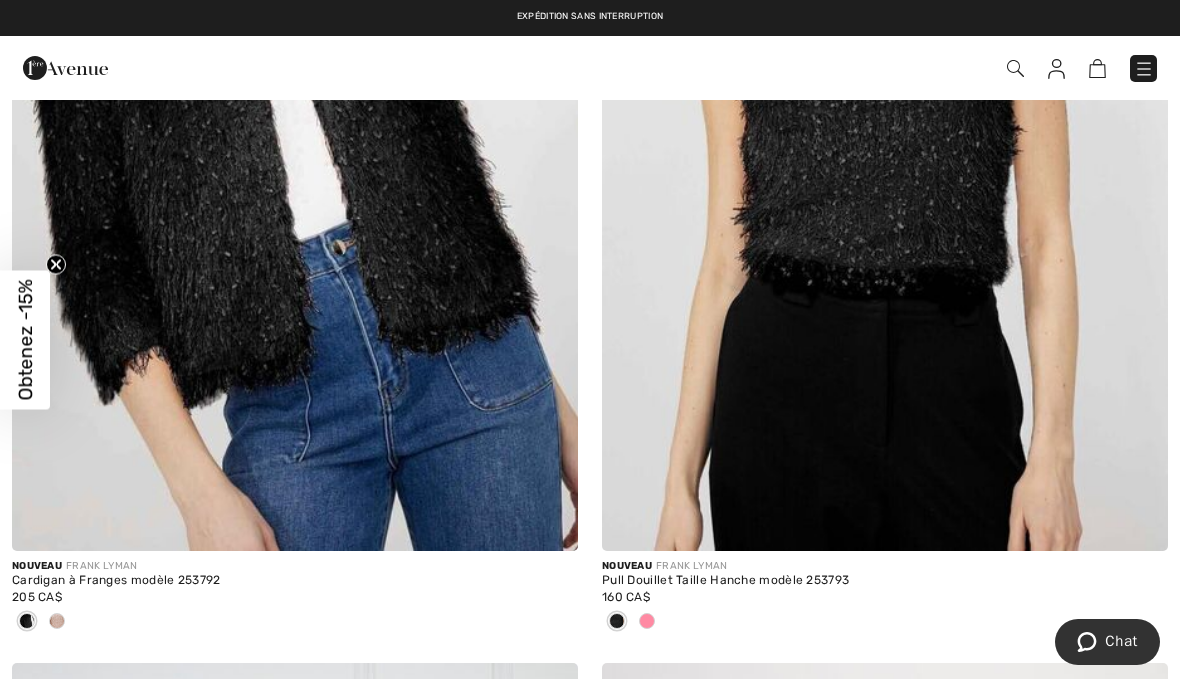 click at bounding box center (647, 622) 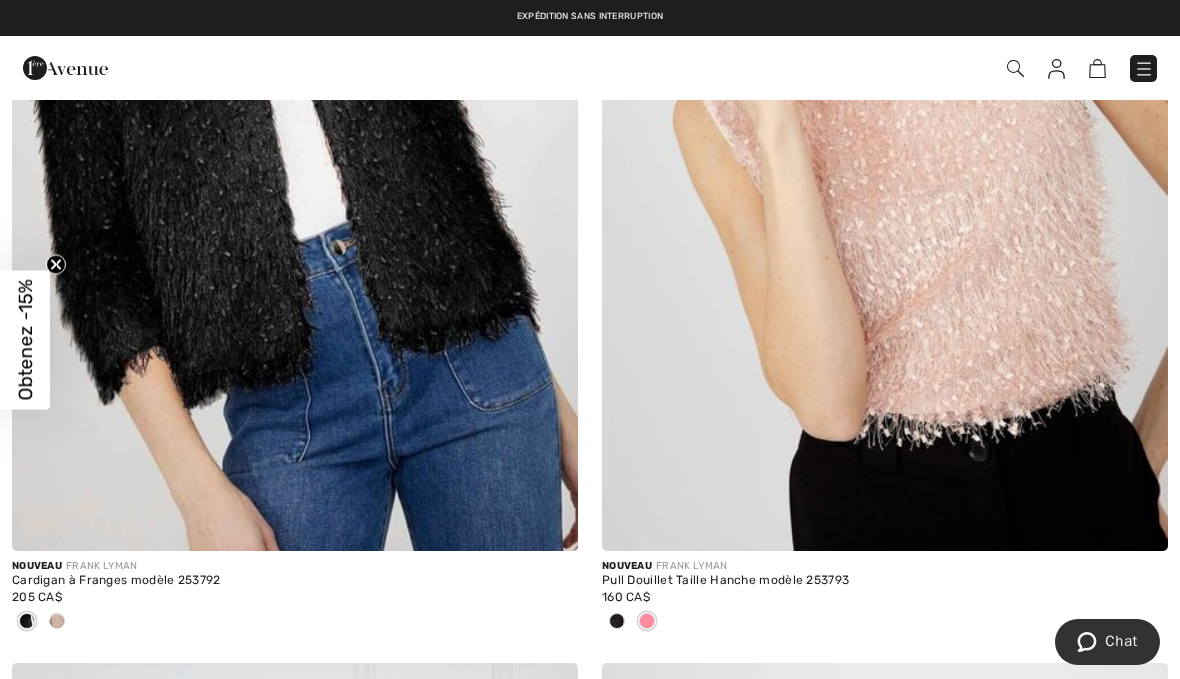 click at bounding box center [647, 621] 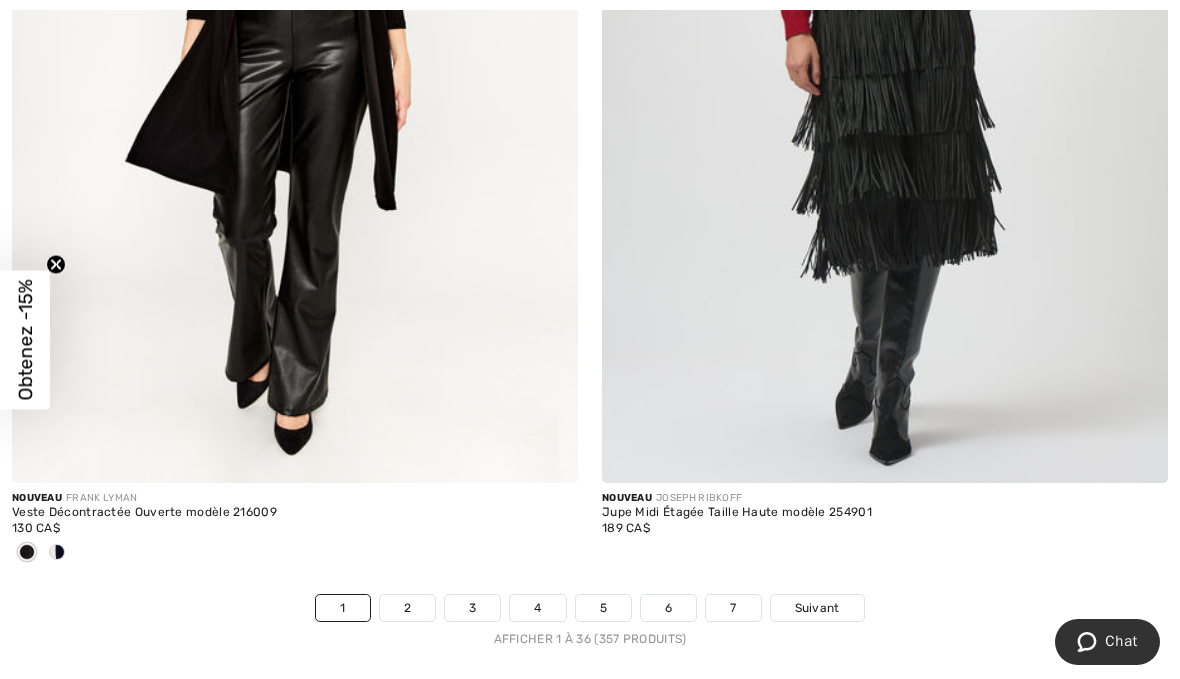 scroll, scrollTop: 17302, scrollLeft: 0, axis: vertical 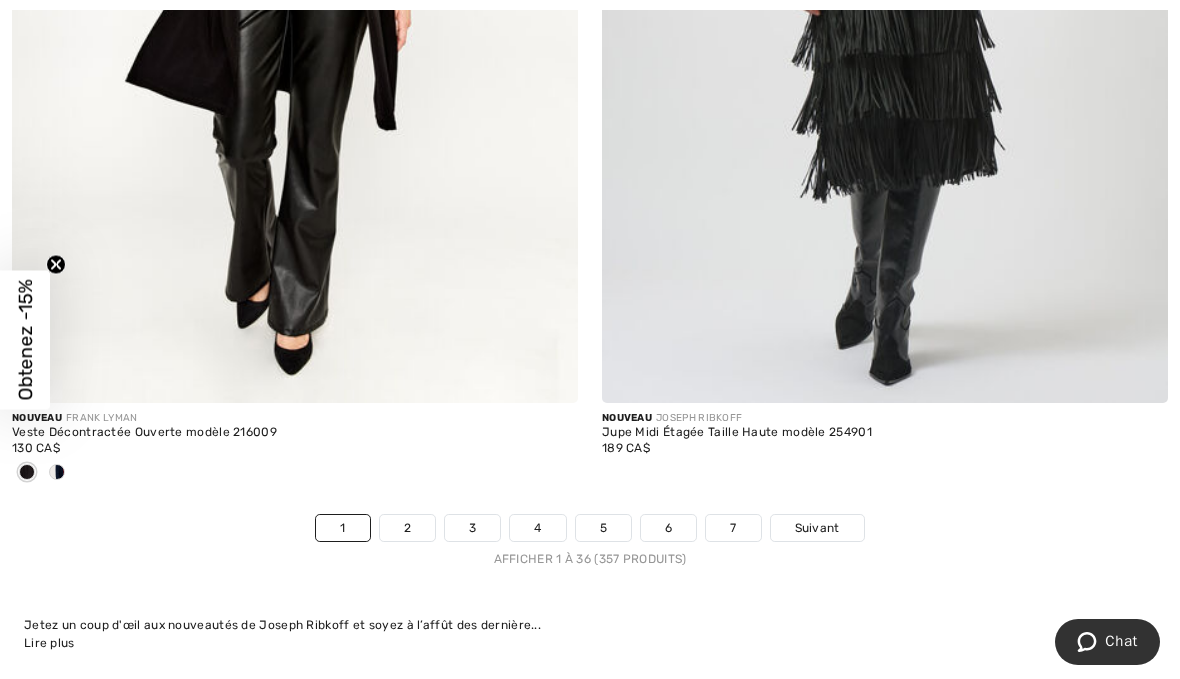 click on "2" at bounding box center (407, 528) 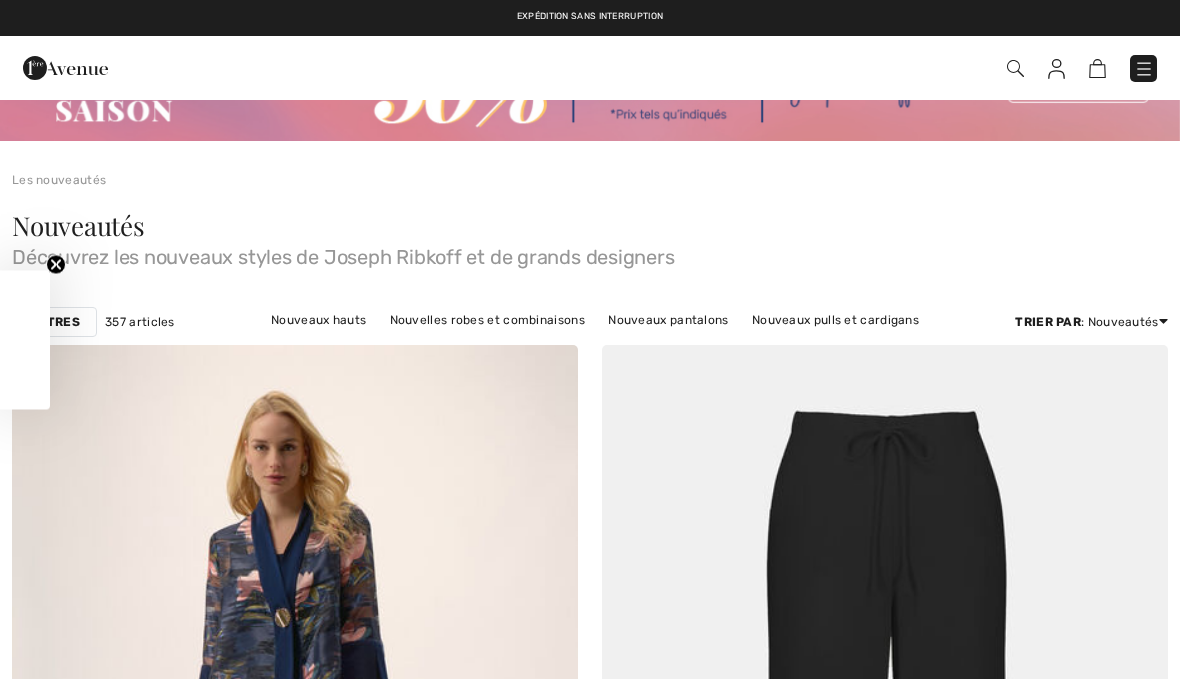 scroll, scrollTop: 0, scrollLeft: 0, axis: both 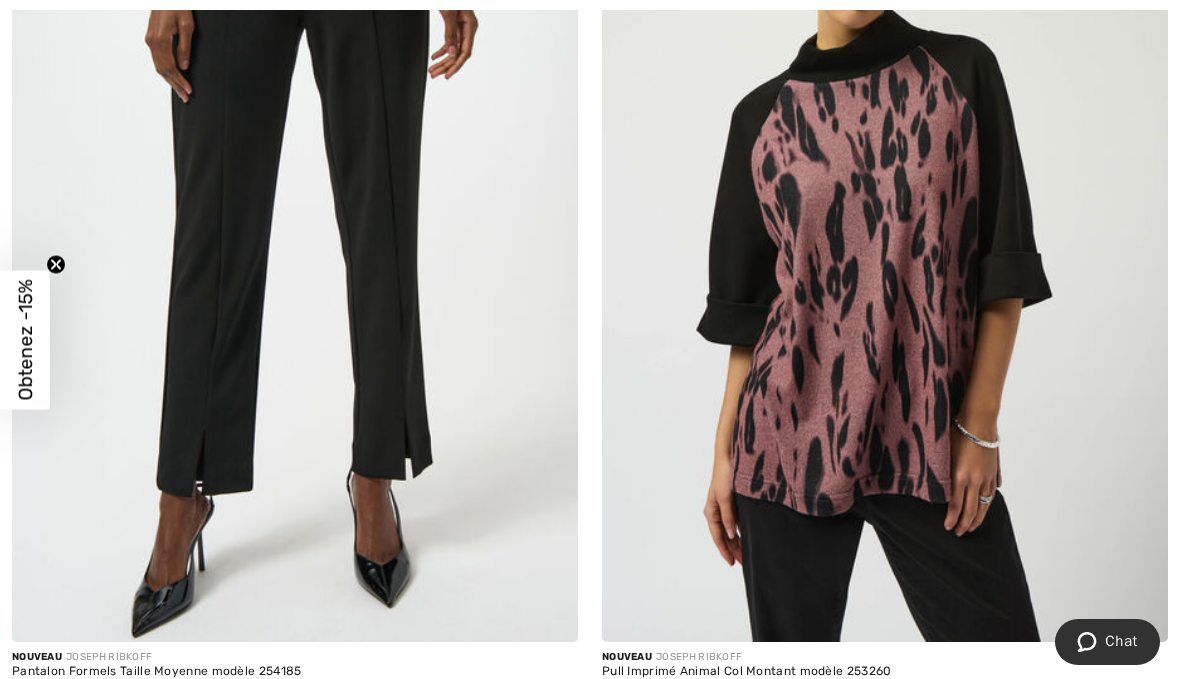 click at bounding box center [885, 217] 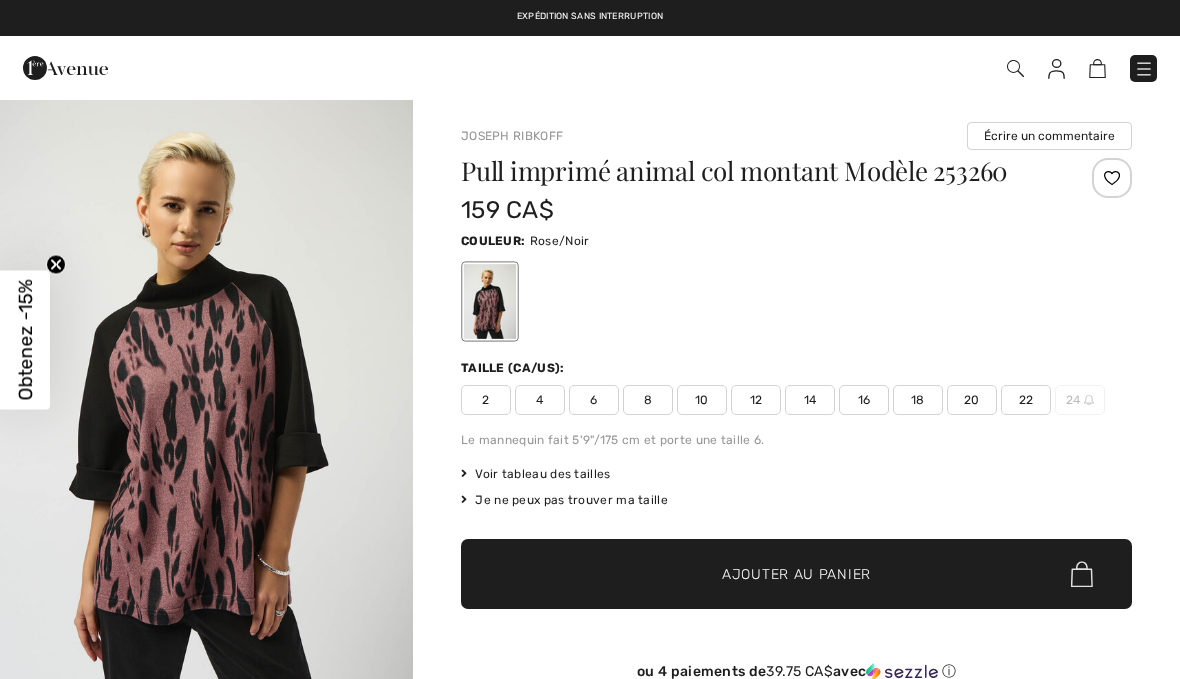 checkbox on "true" 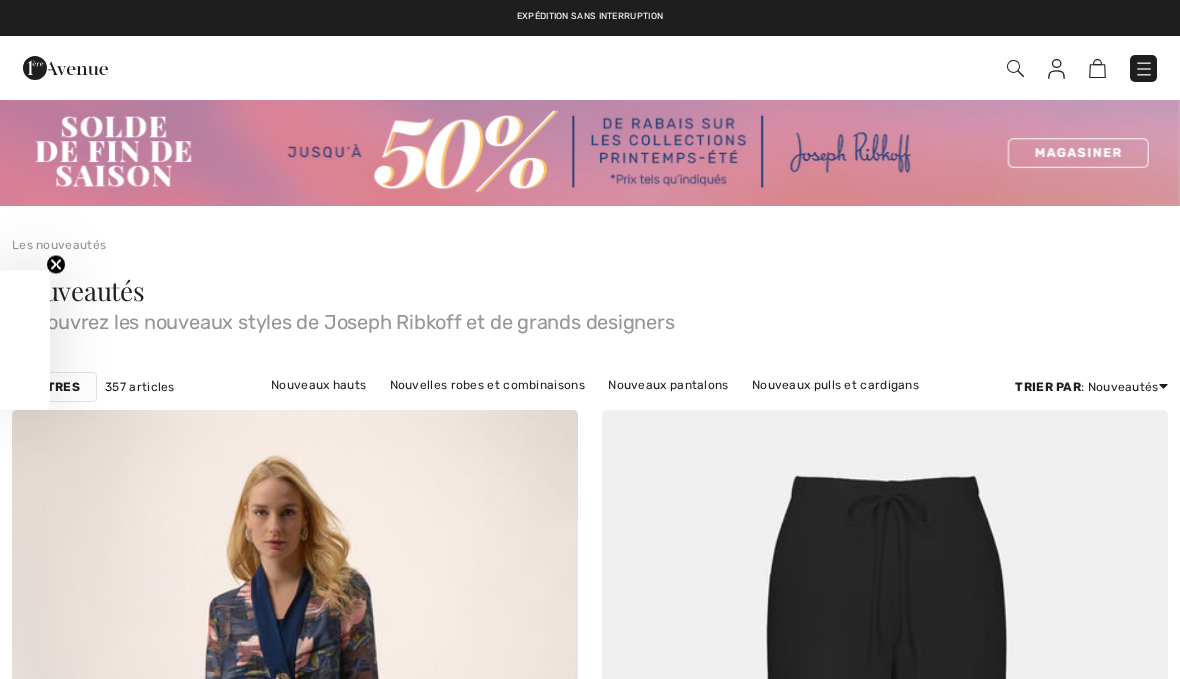 scroll, scrollTop: 3625, scrollLeft: 0, axis: vertical 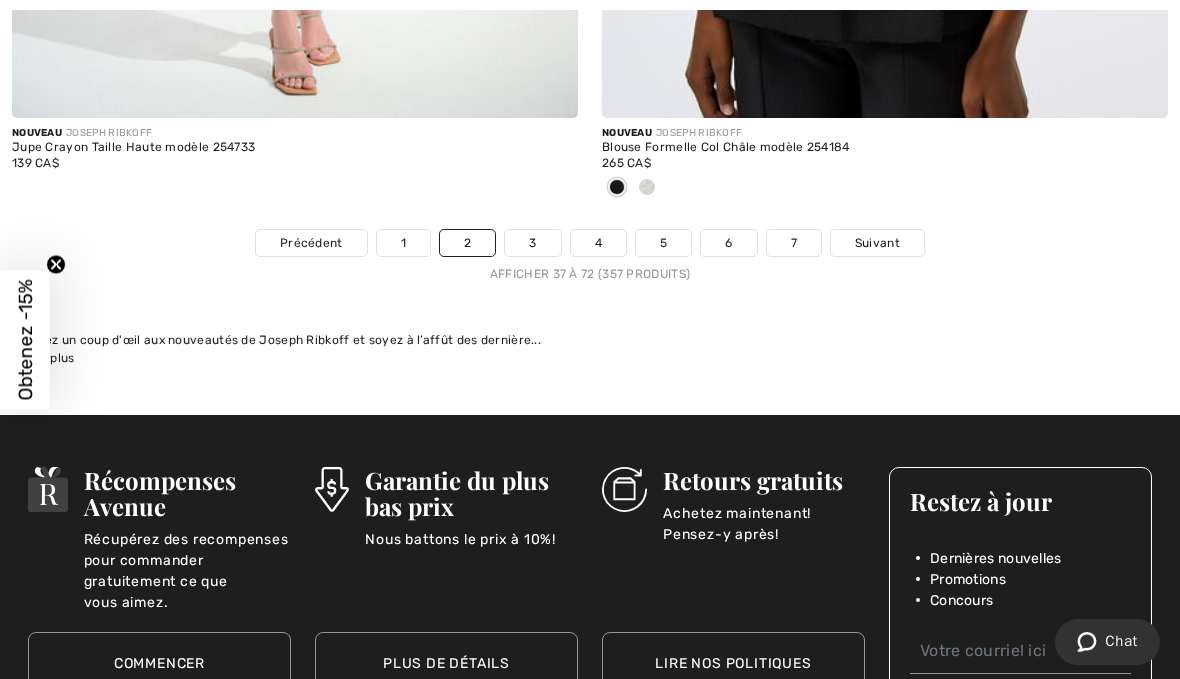 click on "3" at bounding box center [532, 243] 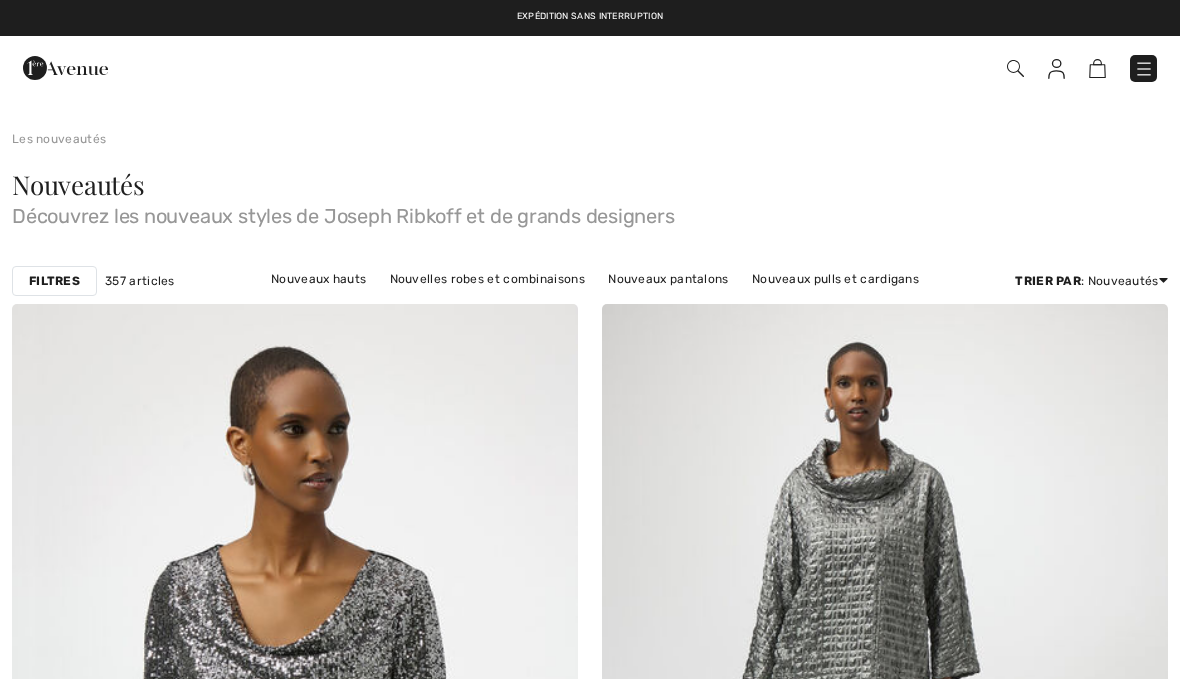scroll, scrollTop: 0, scrollLeft: 0, axis: both 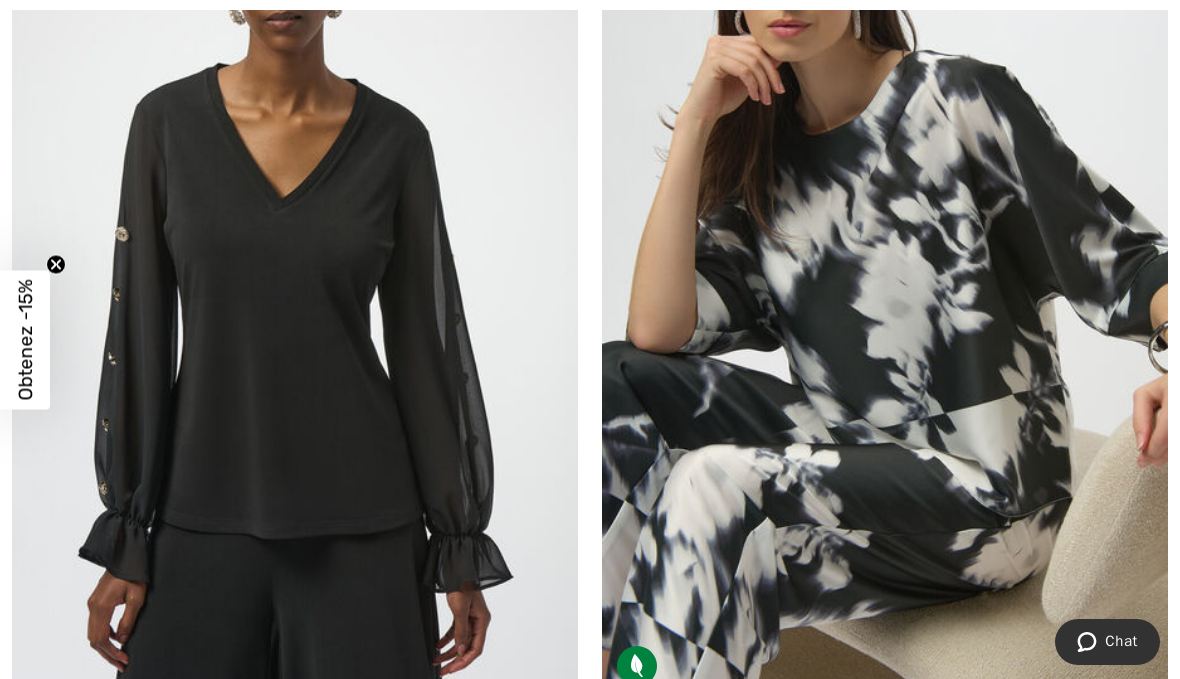 click at bounding box center [885, 276] 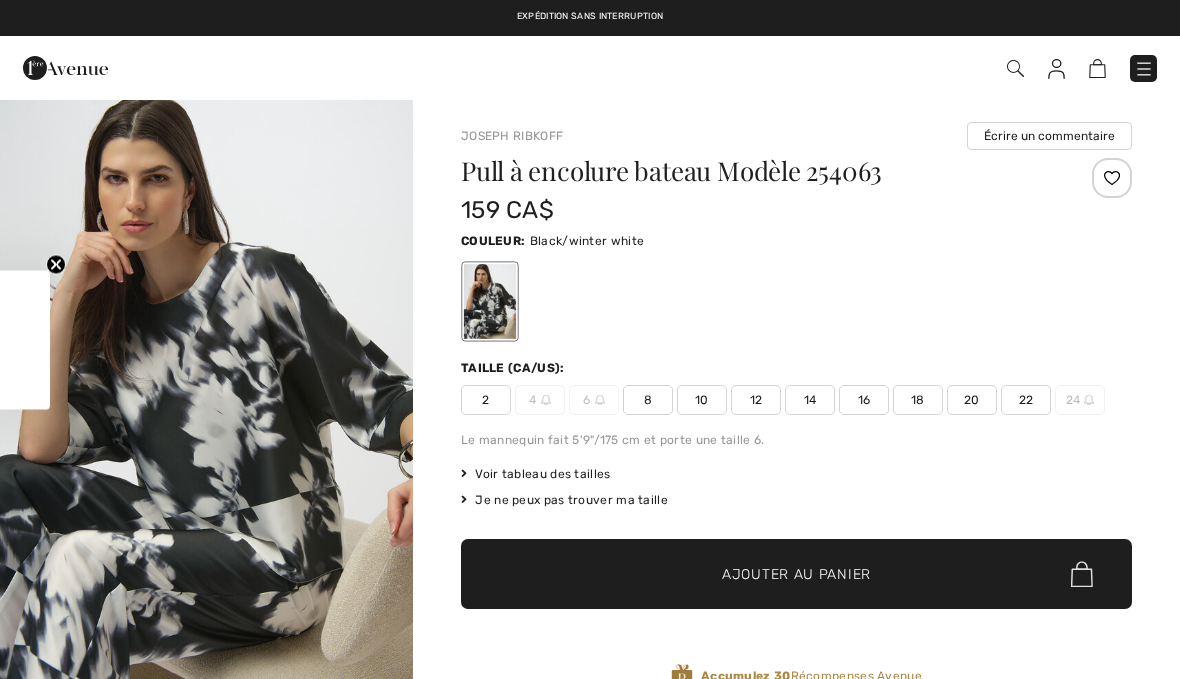 scroll, scrollTop: 0, scrollLeft: 0, axis: both 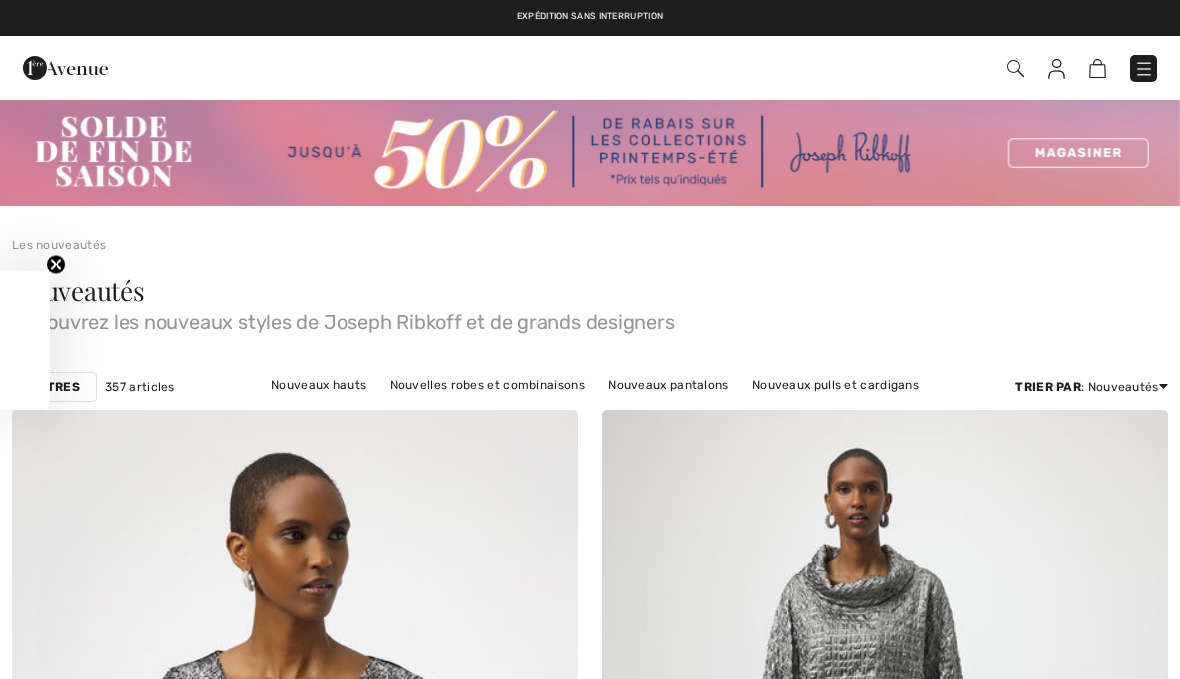 checkbox on "true" 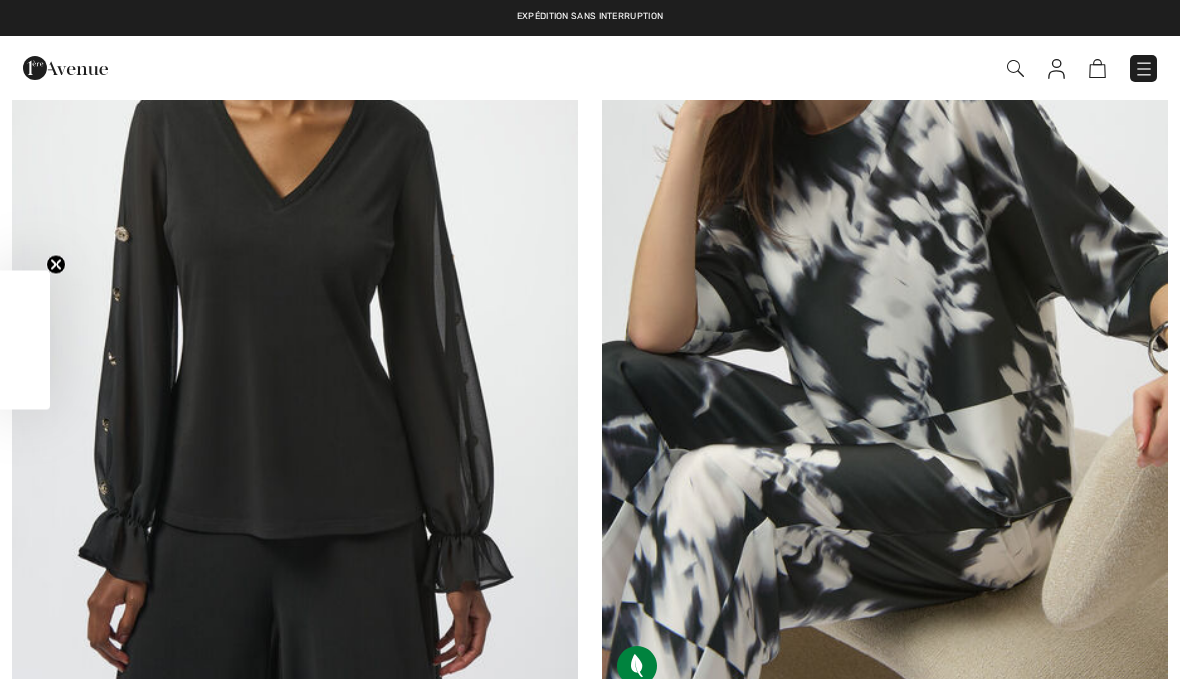 scroll, scrollTop: 0, scrollLeft: 0, axis: both 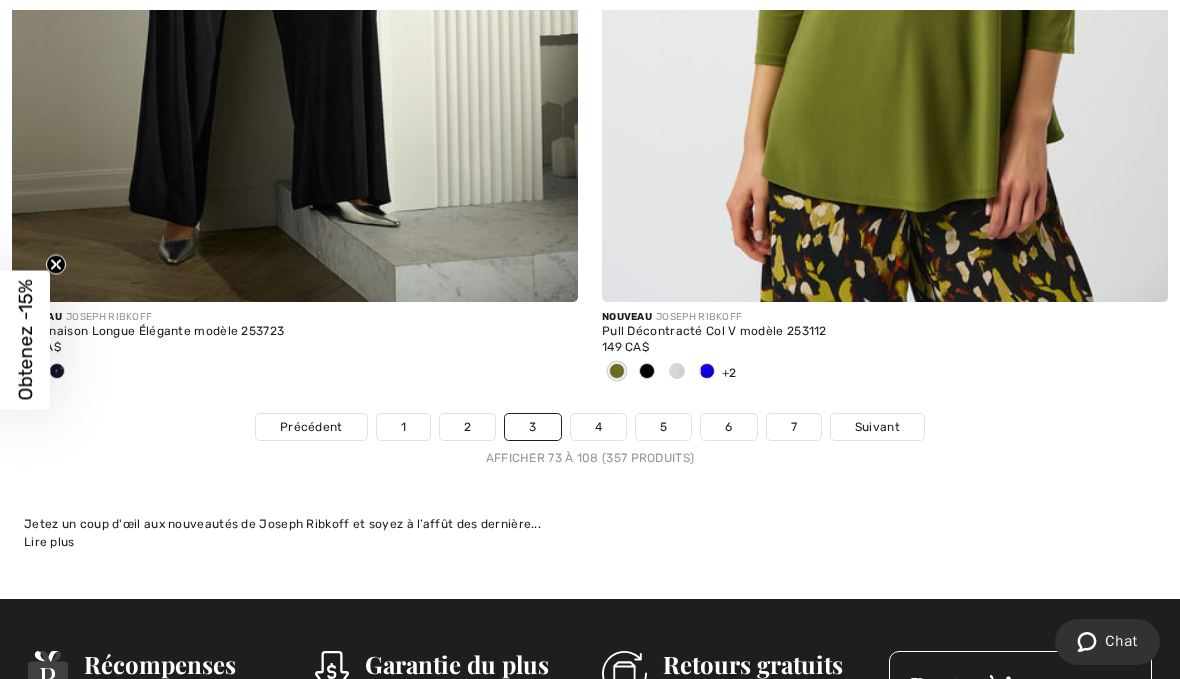 click on "4" at bounding box center (598, 427) 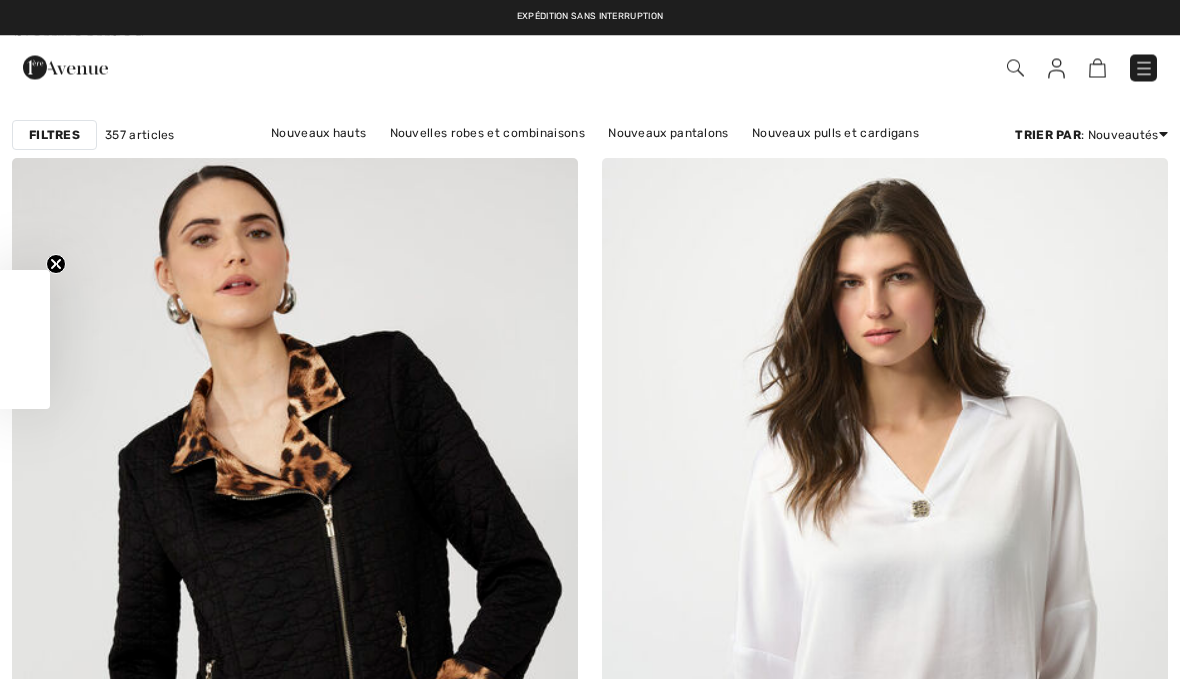 scroll, scrollTop: 0, scrollLeft: 0, axis: both 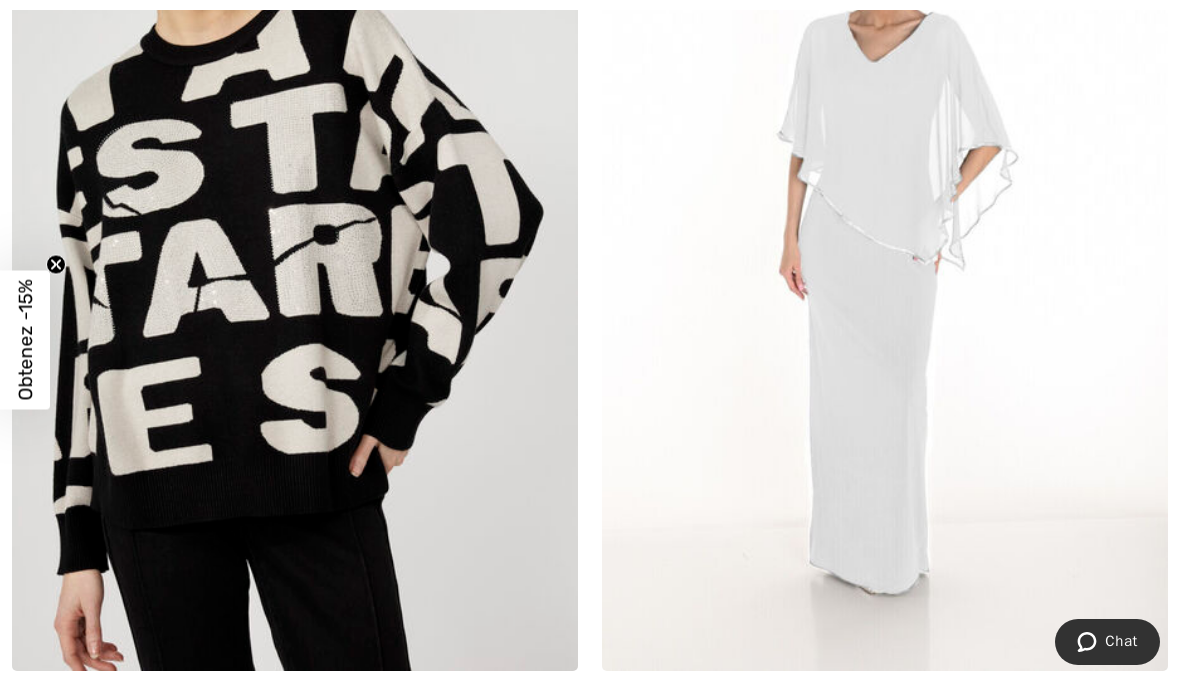 click at bounding box center [295, 246] 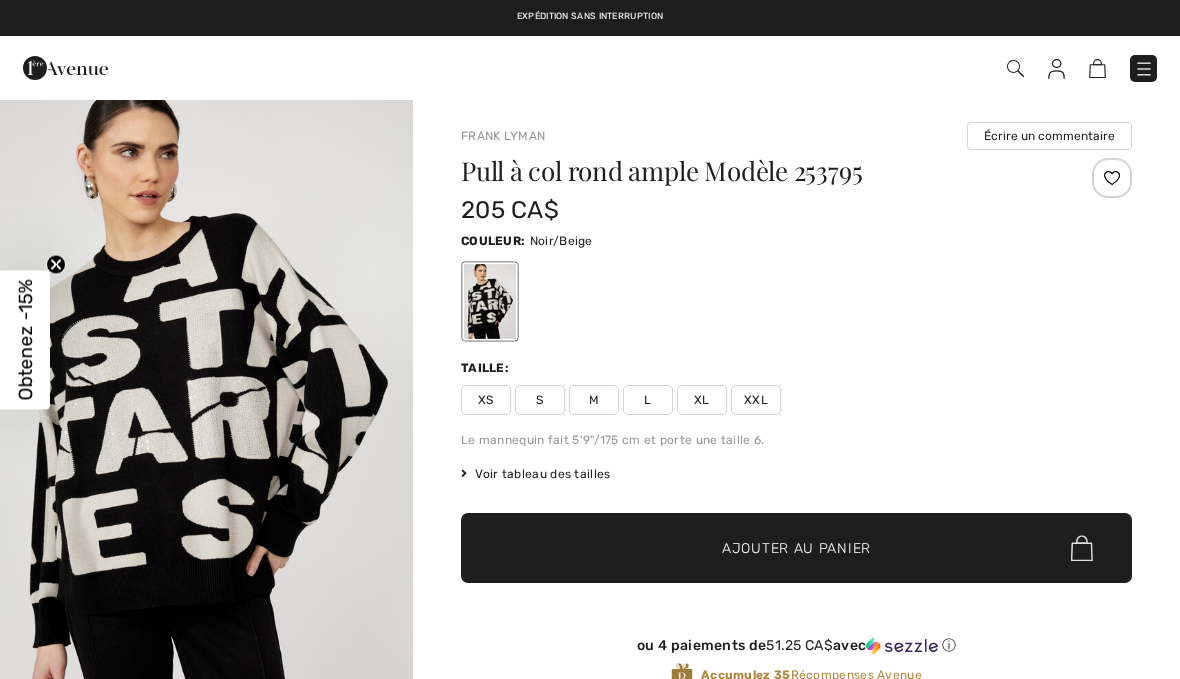 scroll, scrollTop: 0, scrollLeft: 0, axis: both 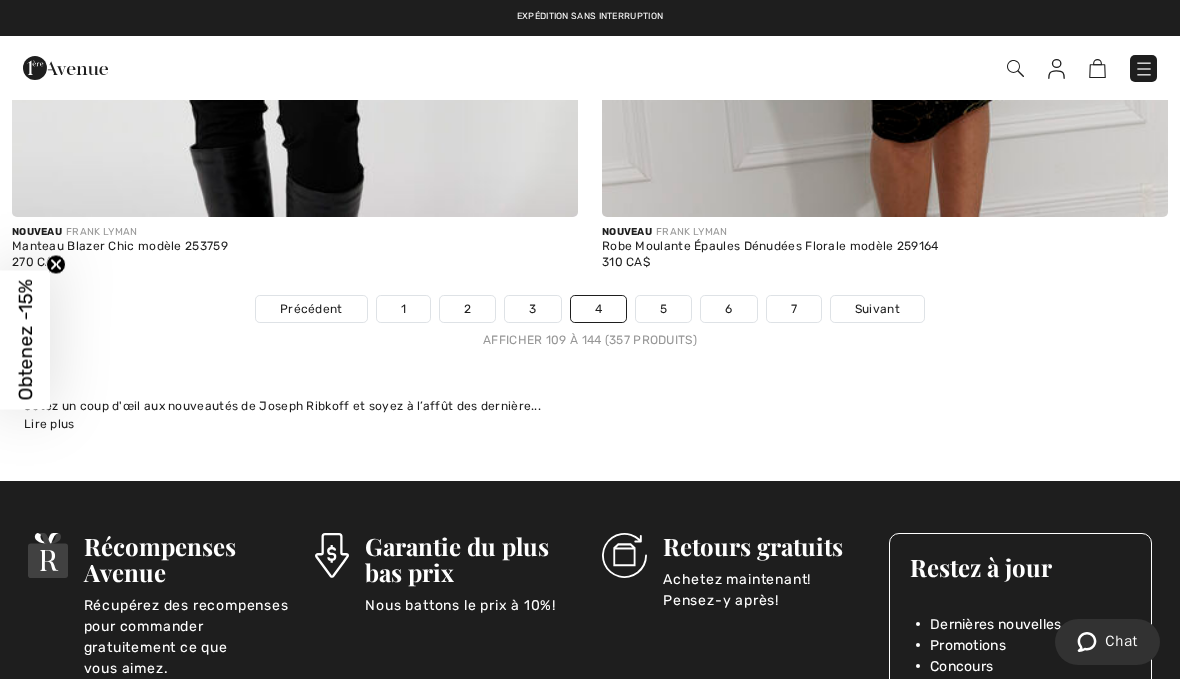 click on "5" at bounding box center (663, 309) 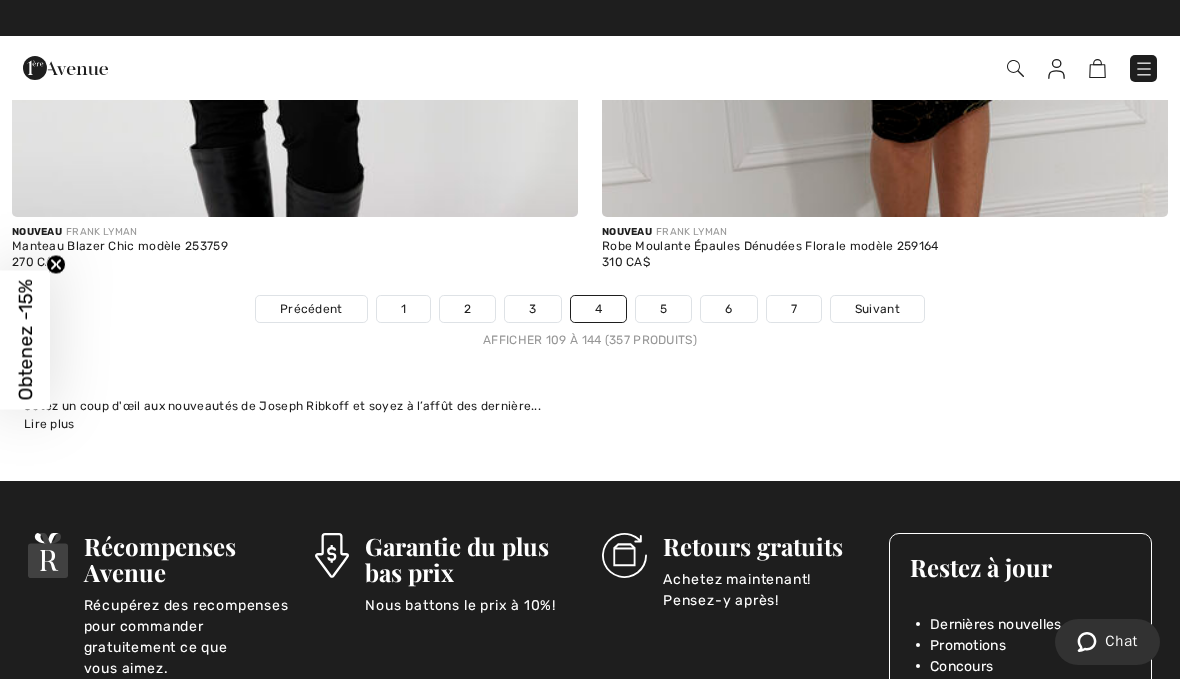 click on "5" at bounding box center [663, 309] 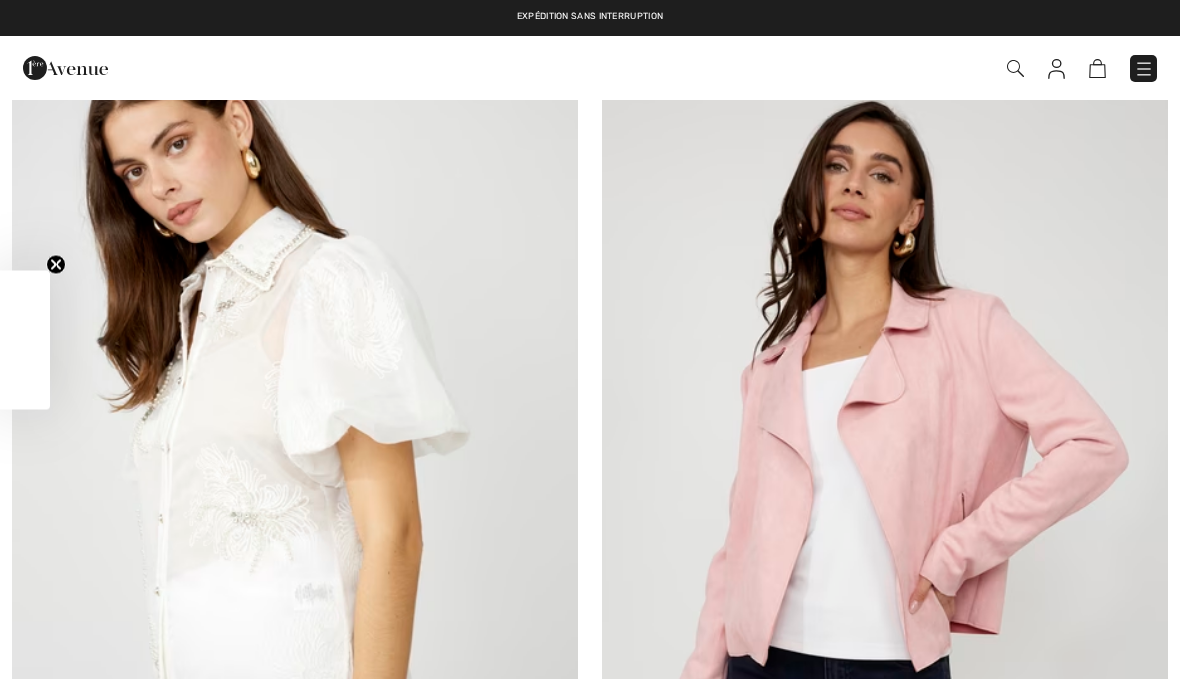 scroll, scrollTop: 0, scrollLeft: 0, axis: both 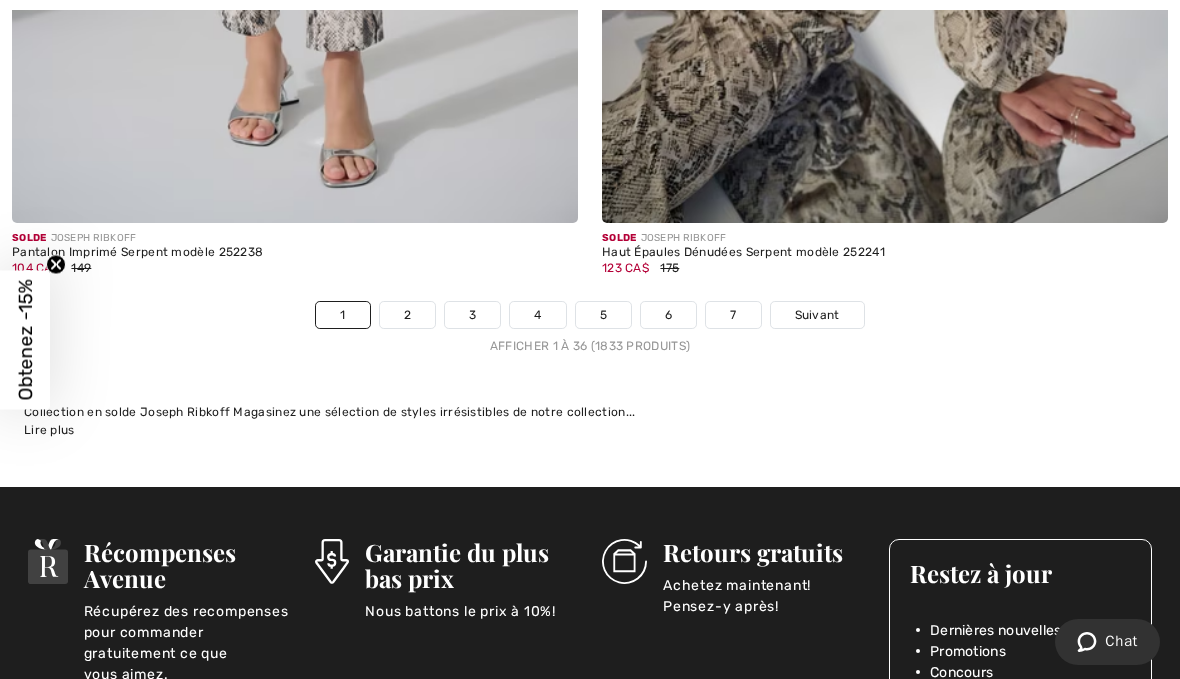 click on "2" at bounding box center [407, 315] 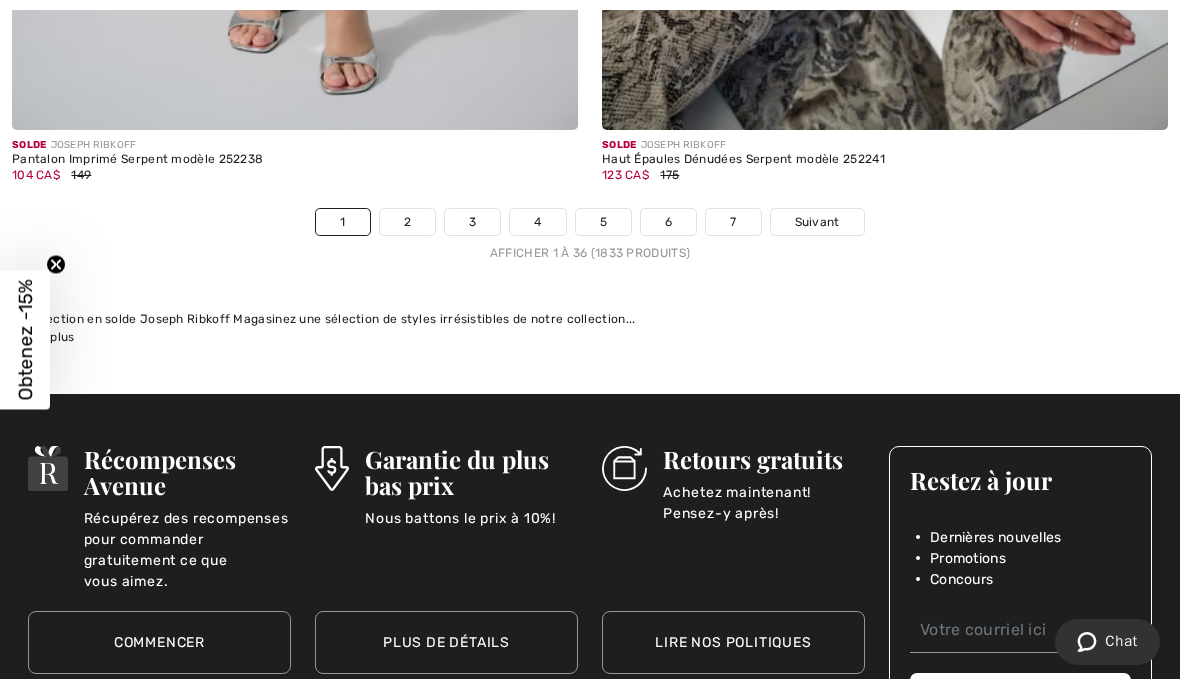 click on "2" at bounding box center [407, 222] 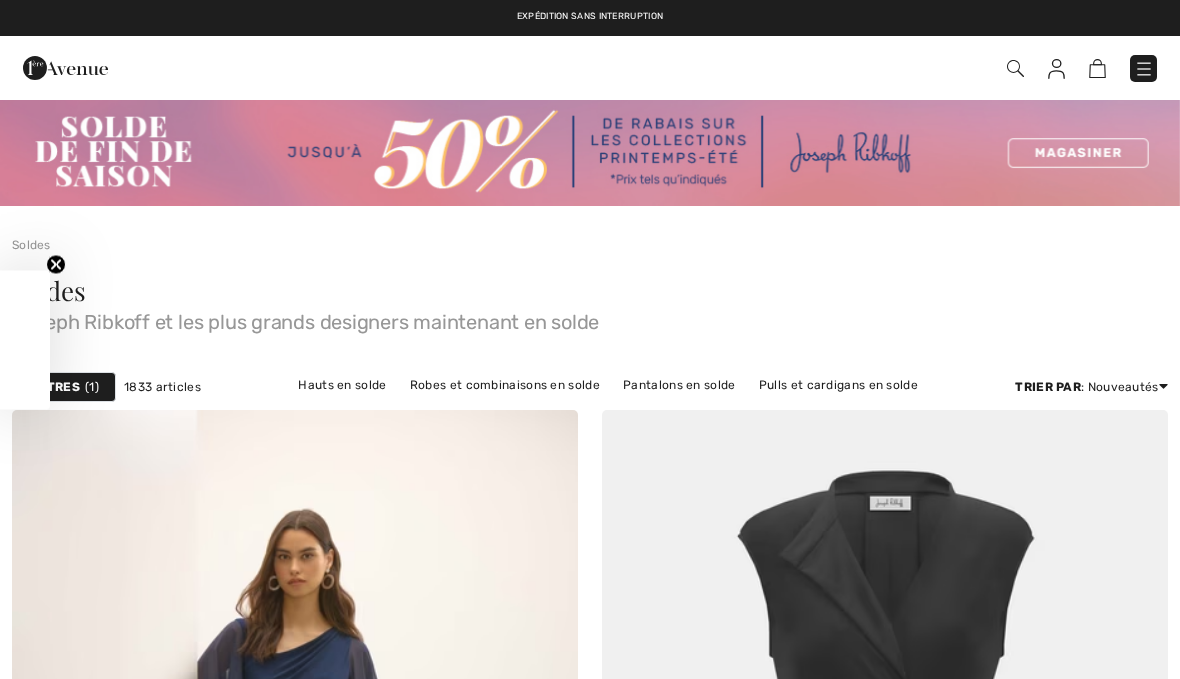 scroll, scrollTop: 0, scrollLeft: 0, axis: both 